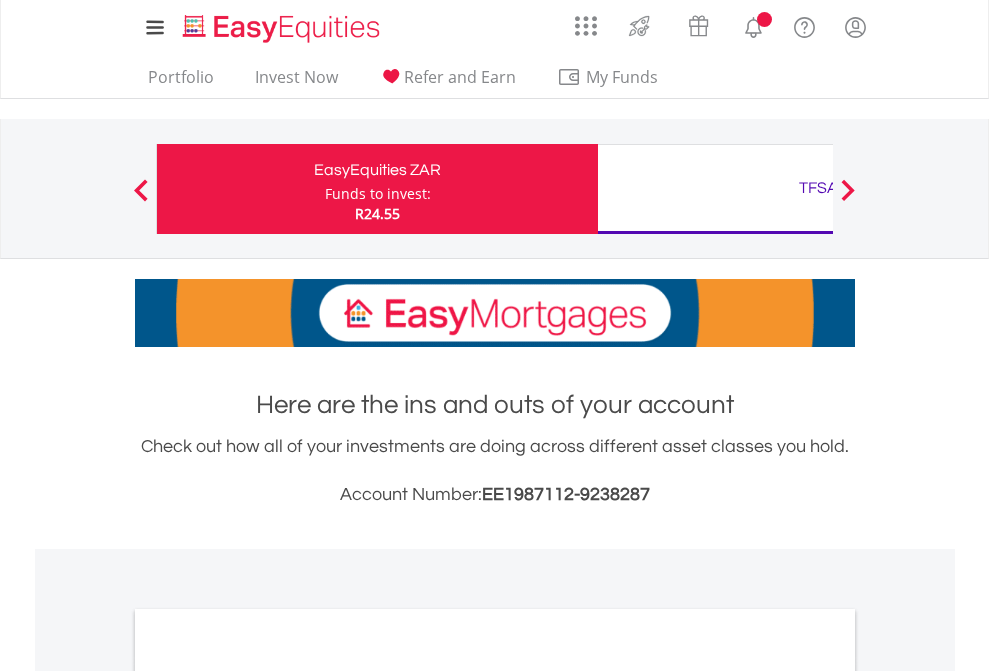 scroll, scrollTop: 0, scrollLeft: 0, axis: both 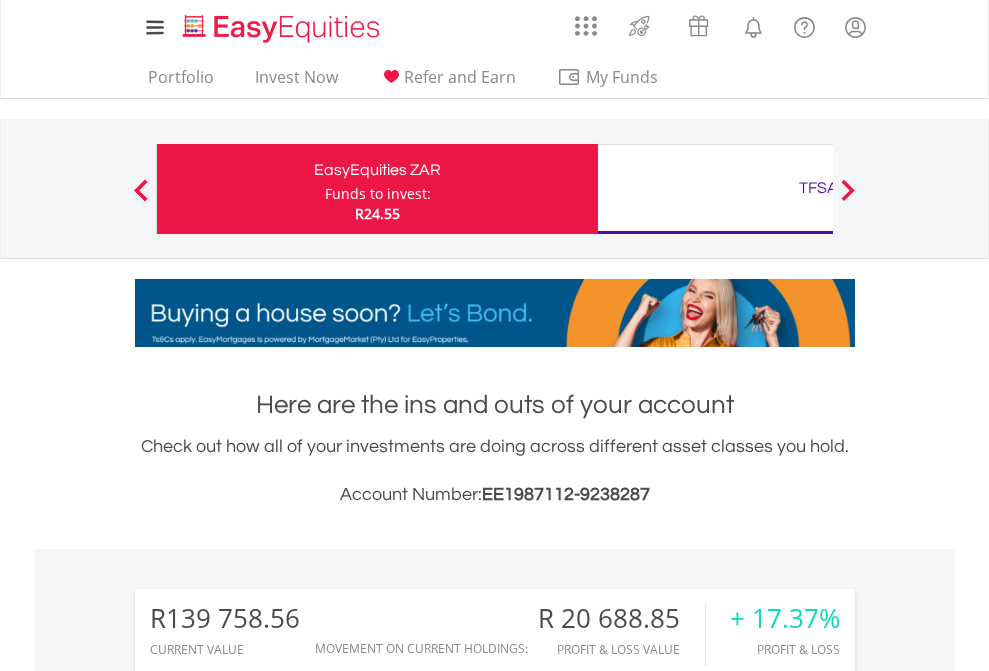 click on "Funds to invest:" at bounding box center (378, 194) 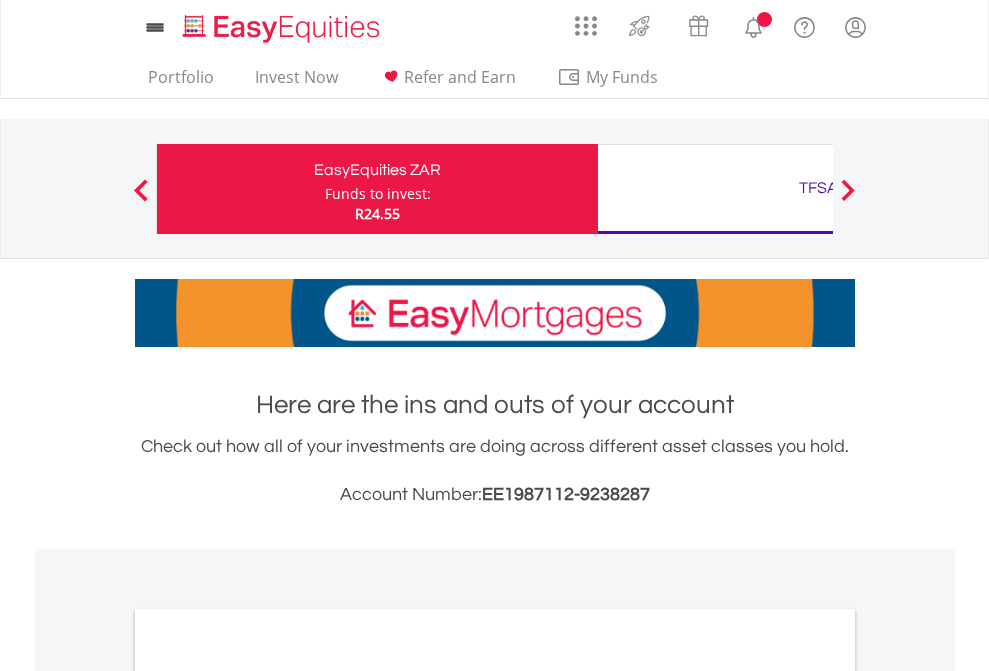 scroll, scrollTop: 0, scrollLeft: 0, axis: both 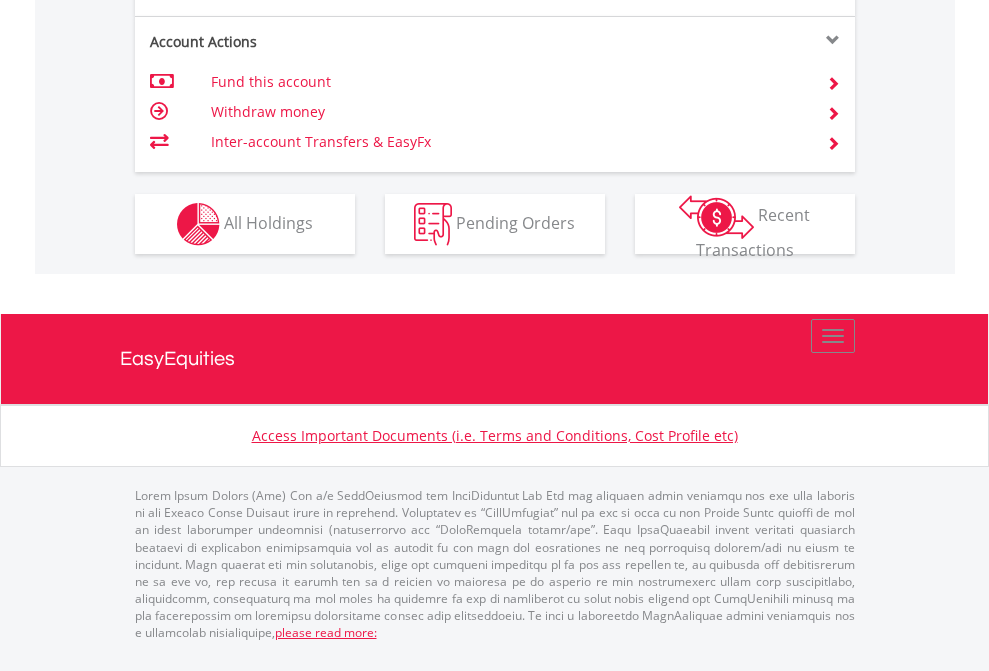 click on "Investment types" at bounding box center (706, -337) 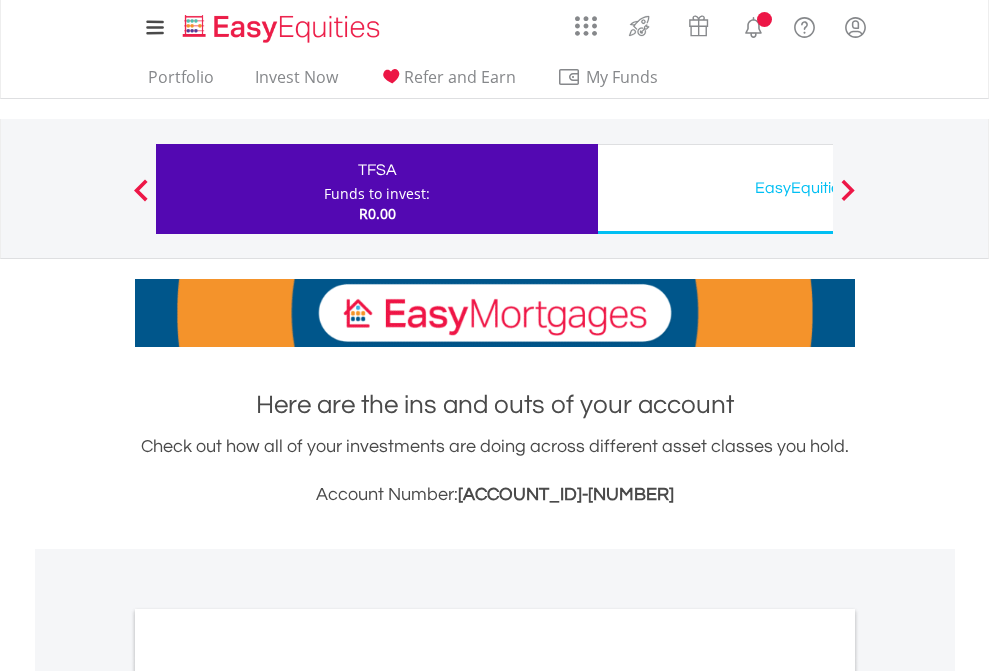 scroll, scrollTop: 0, scrollLeft: 0, axis: both 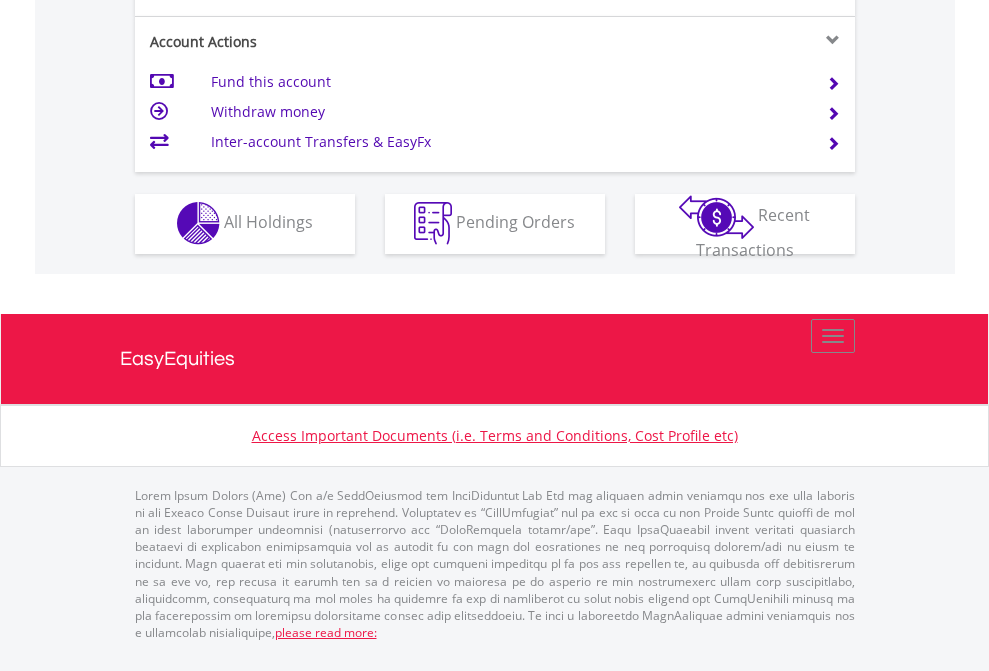 click on "Investment types" at bounding box center [706, -353] 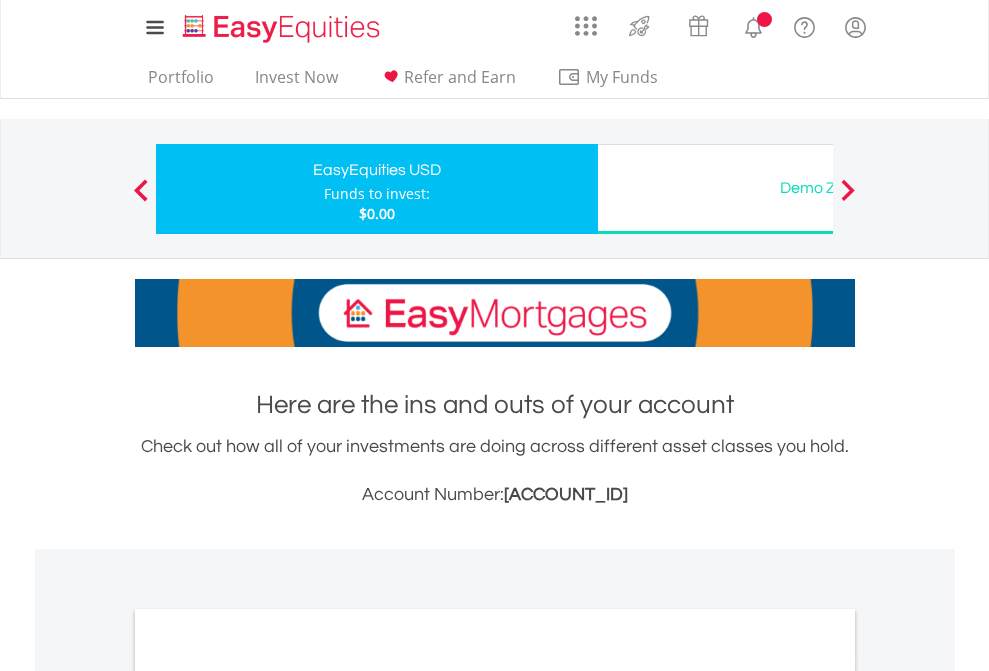 scroll, scrollTop: 0, scrollLeft: 0, axis: both 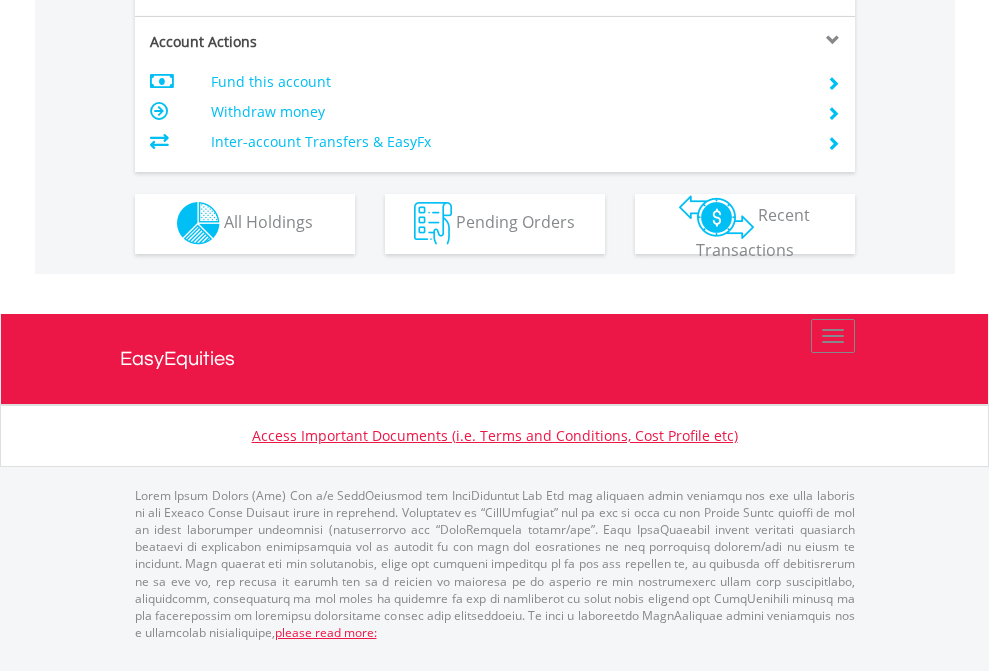 click on "Investment types" at bounding box center (706, -353) 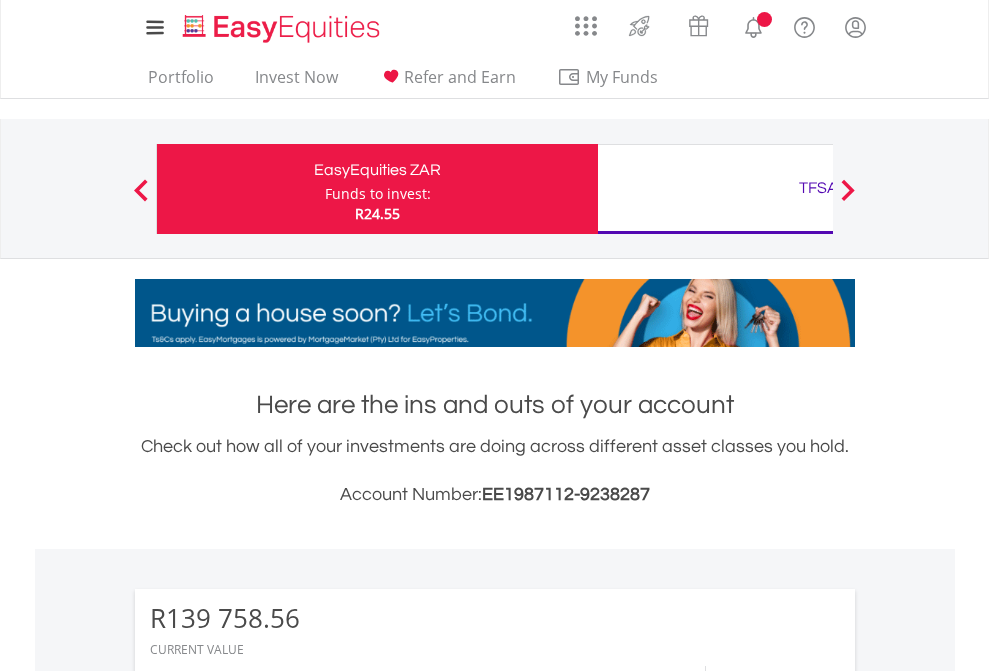 scroll, scrollTop: 0, scrollLeft: 0, axis: both 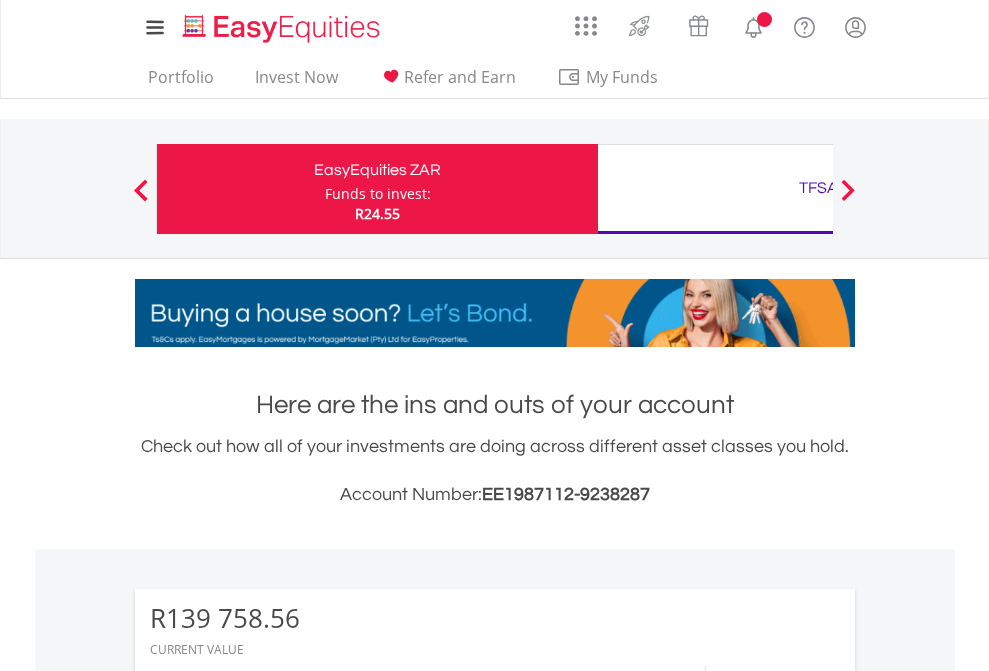 click on "All Holdings" at bounding box center (268, 1671) 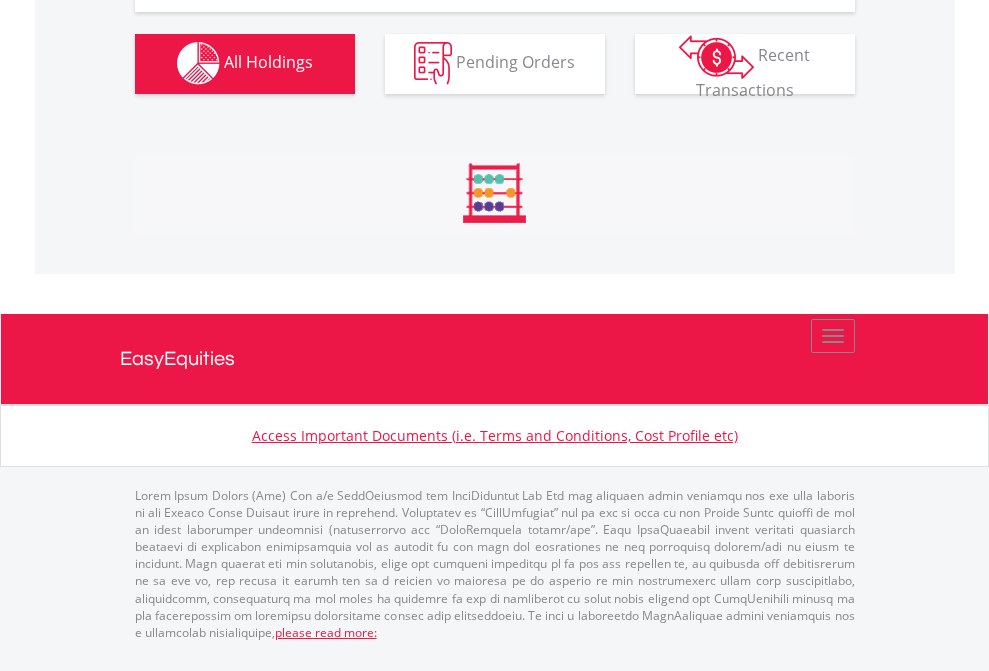 scroll, scrollTop: 2344, scrollLeft: 0, axis: vertical 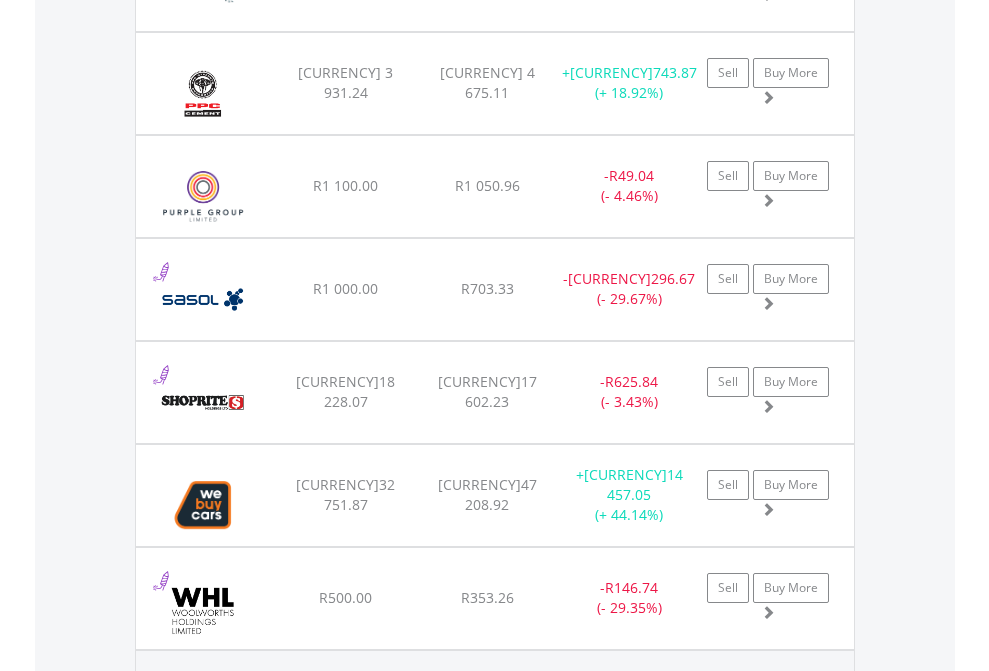 click on "TFSA" at bounding box center [818, -2156] 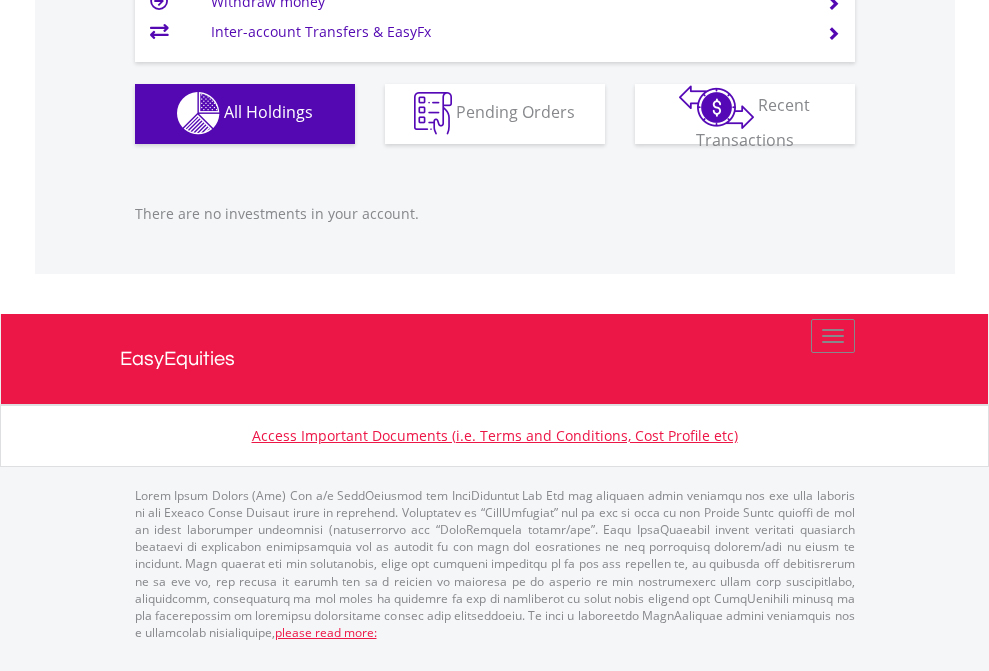 scroll, scrollTop: 1980, scrollLeft: 0, axis: vertical 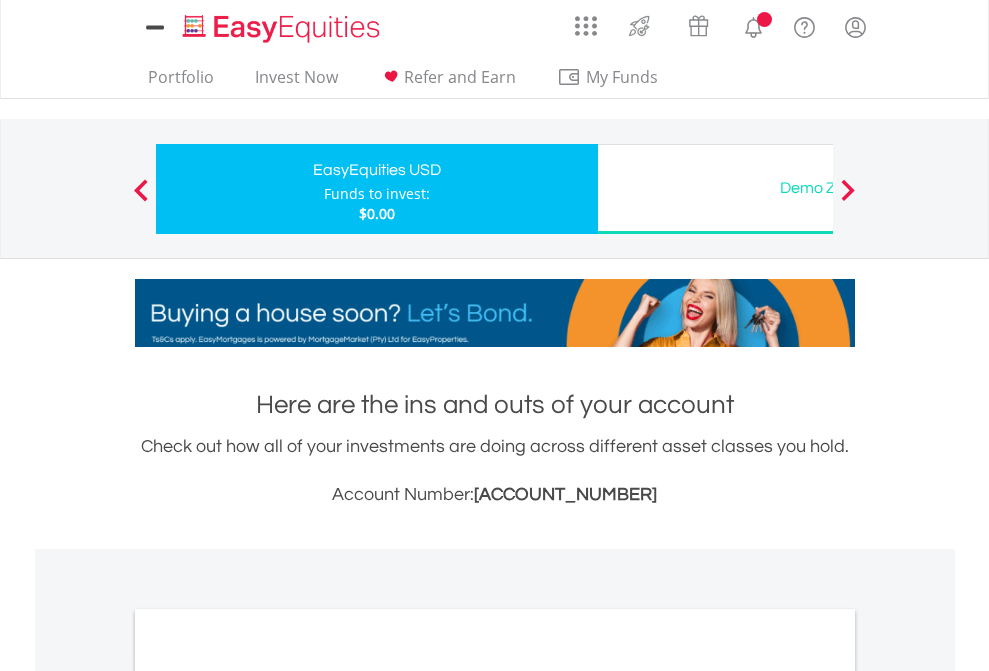 click on "All Holdings" at bounding box center [268, 1096] 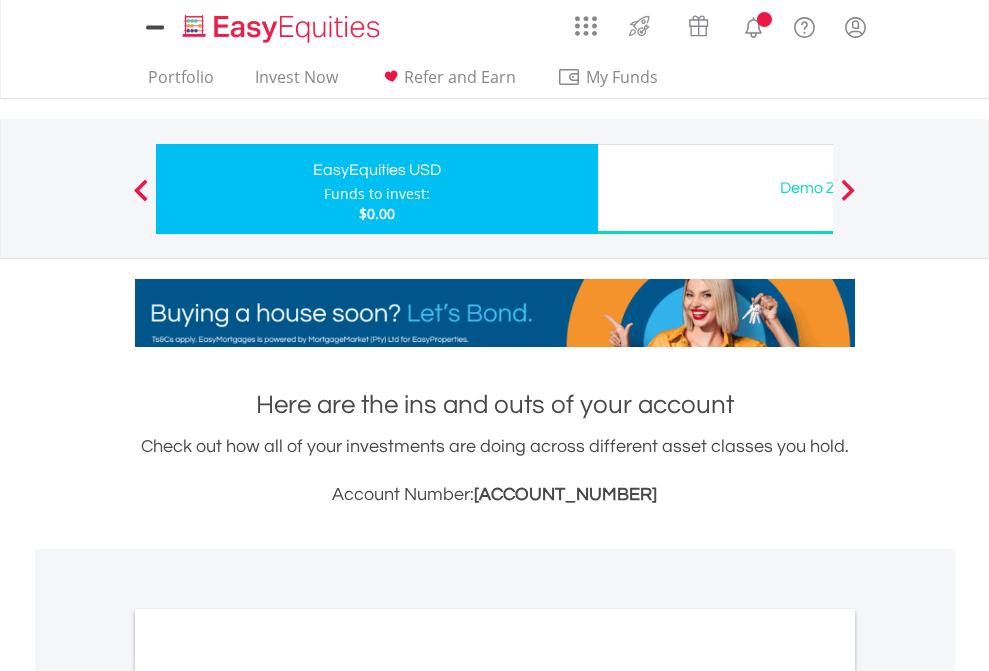 scroll, scrollTop: 1202, scrollLeft: 0, axis: vertical 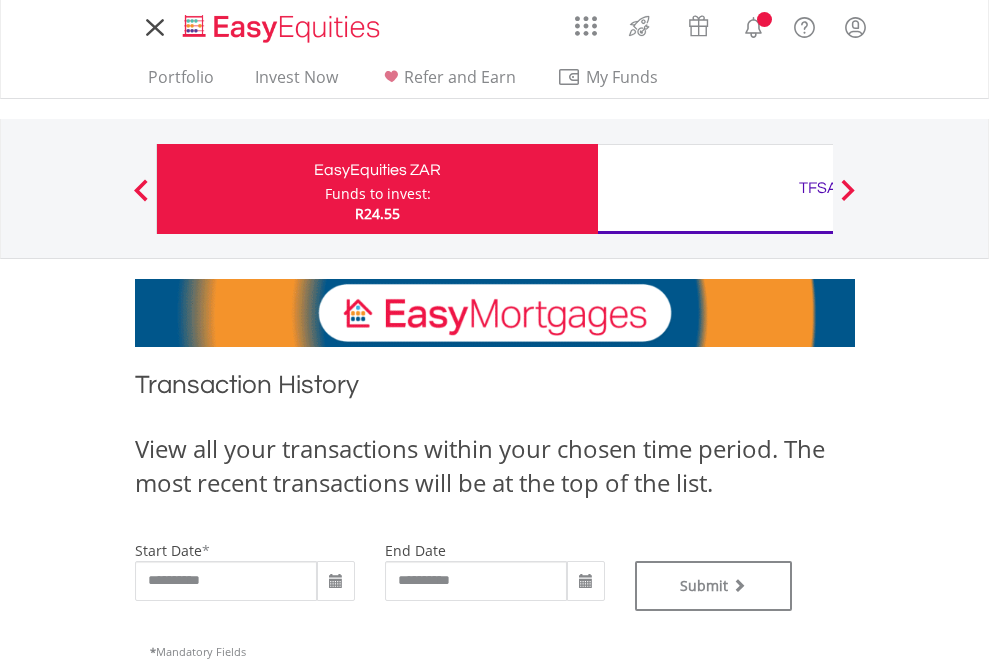 type on "**********" 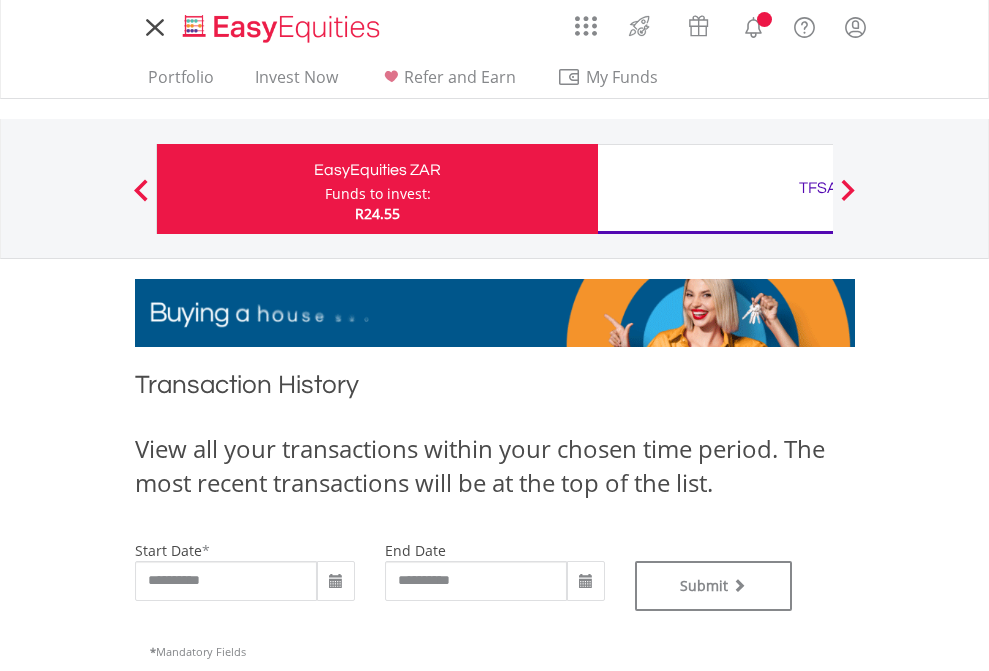 type on "**********" 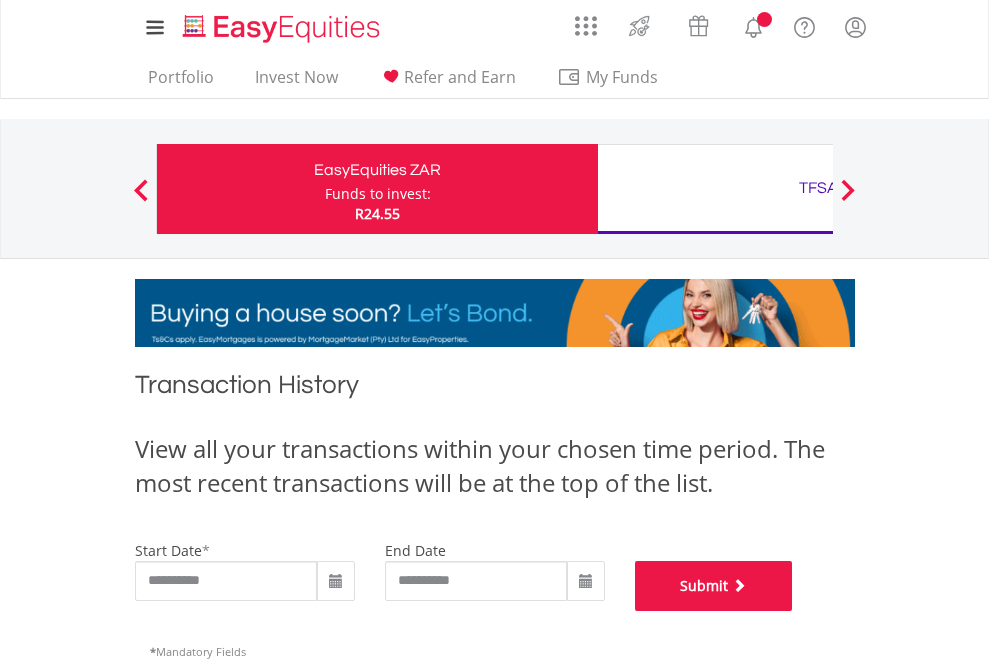 click on "Submit" at bounding box center [714, 586] 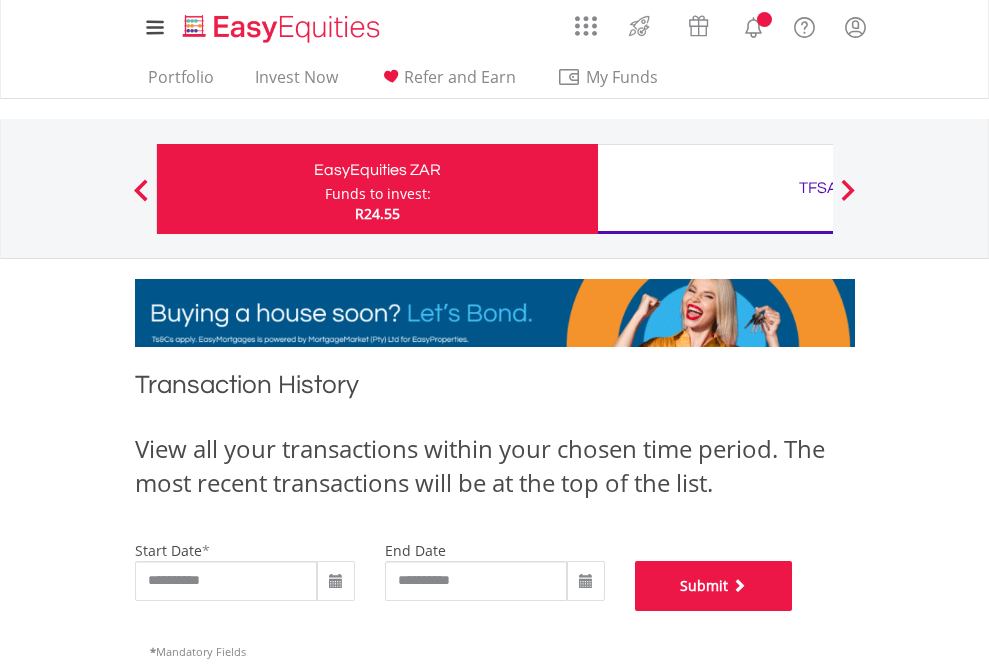 scroll, scrollTop: 811, scrollLeft: 0, axis: vertical 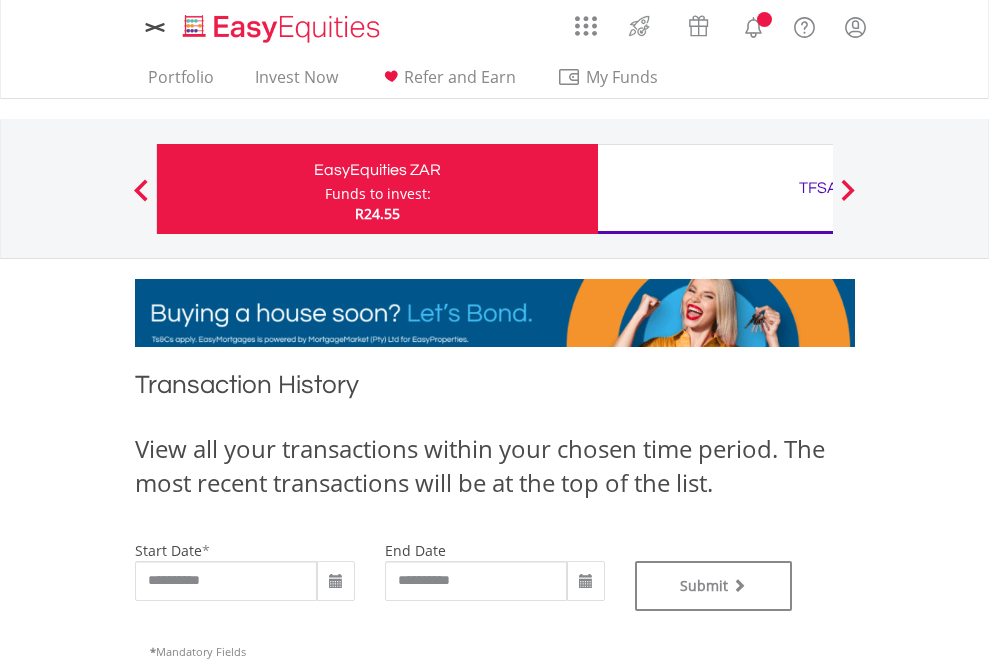 click on "TFSA" at bounding box center (818, 188) 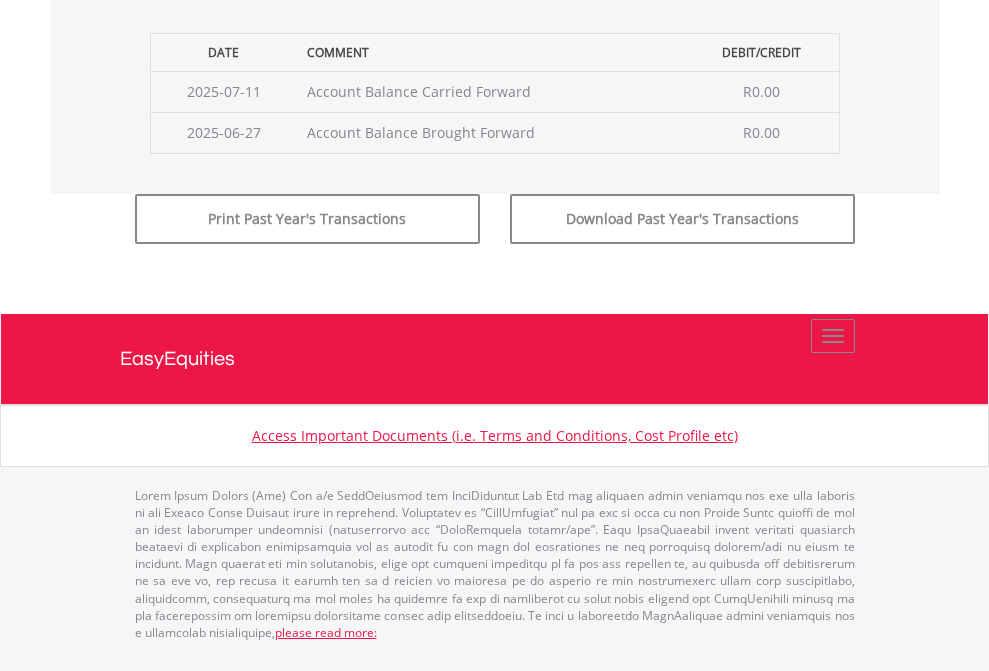 click on "Submit" at bounding box center (714, -183) 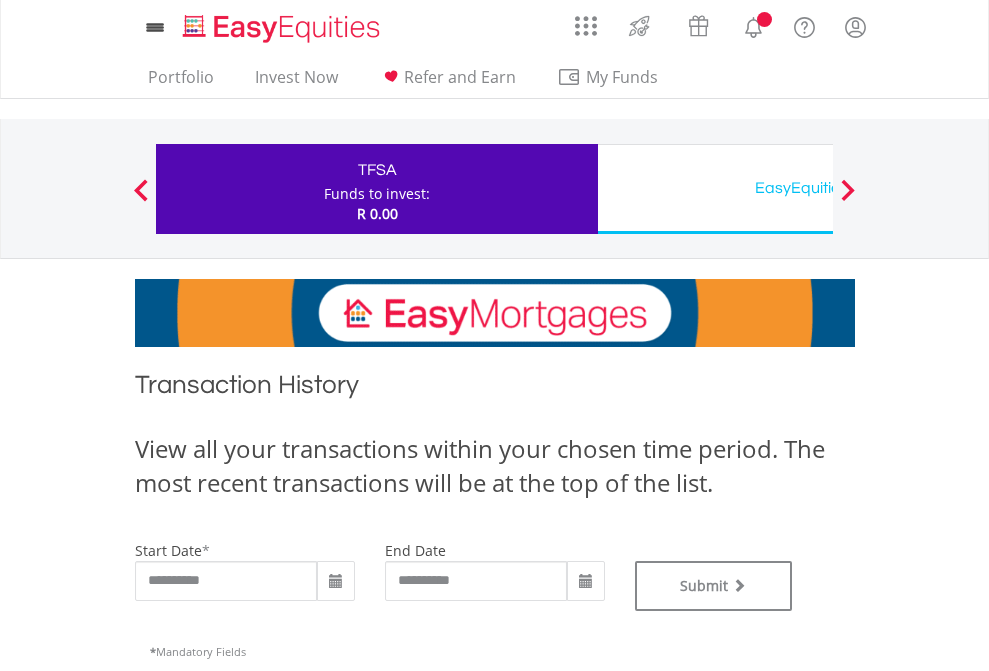scroll, scrollTop: 0, scrollLeft: 0, axis: both 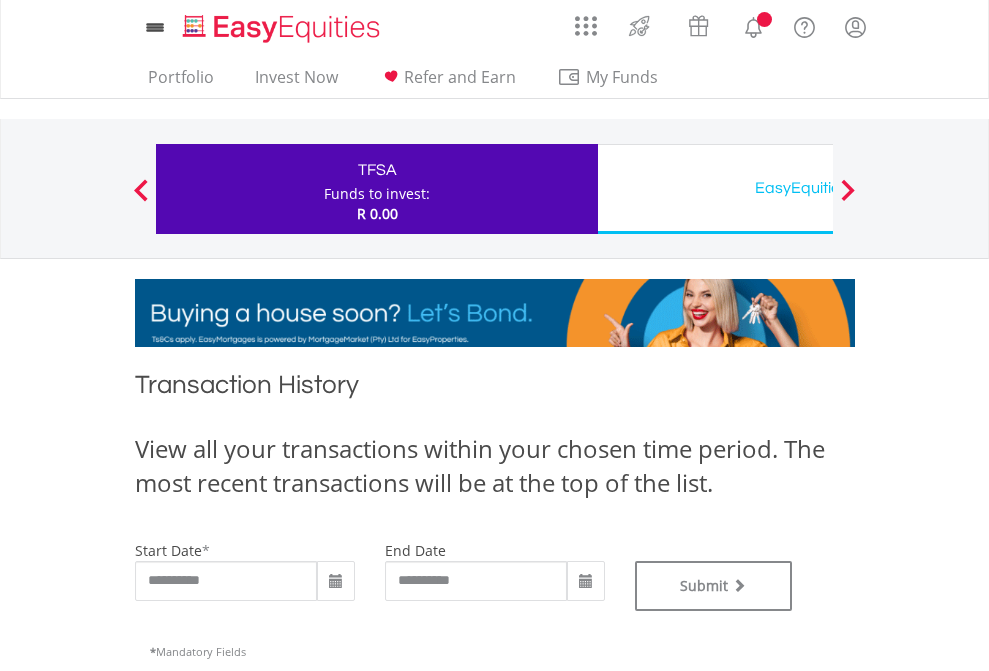 click on "EasyEquities USD" at bounding box center [818, 188] 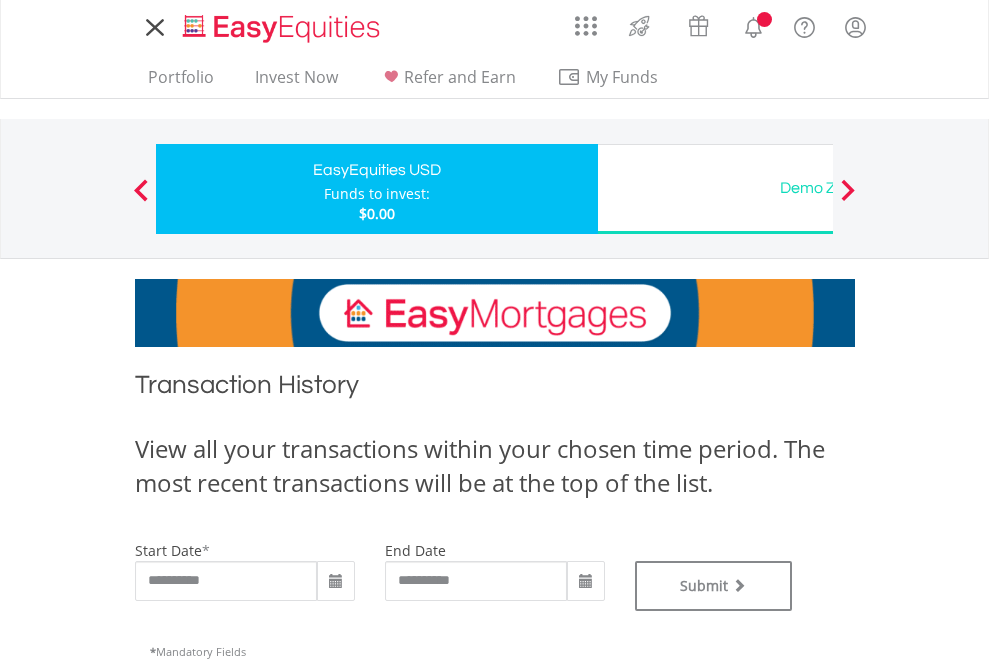 scroll, scrollTop: 0, scrollLeft: 0, axis: both 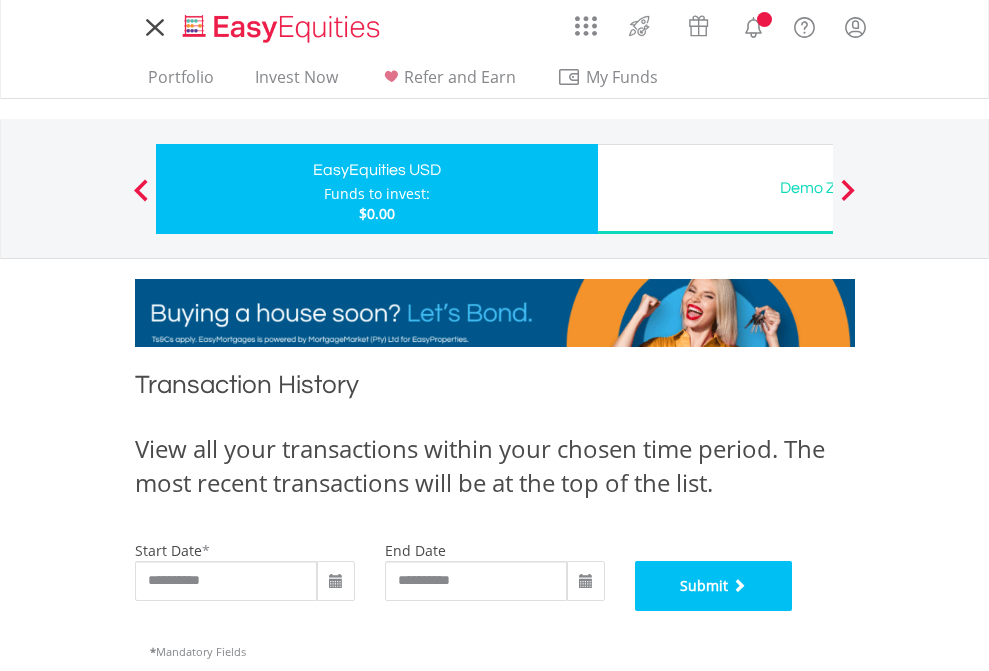 click on "Submit" at bounding box center [714, 586] 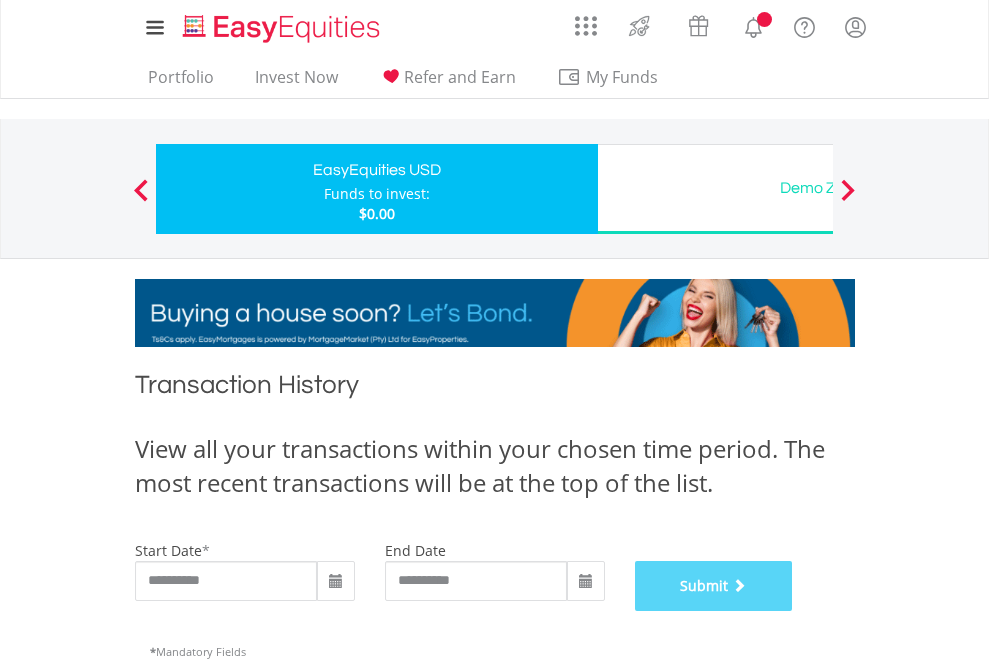 scroll, scrollTop: 811, scrollLeft: 0, axis: vertical 